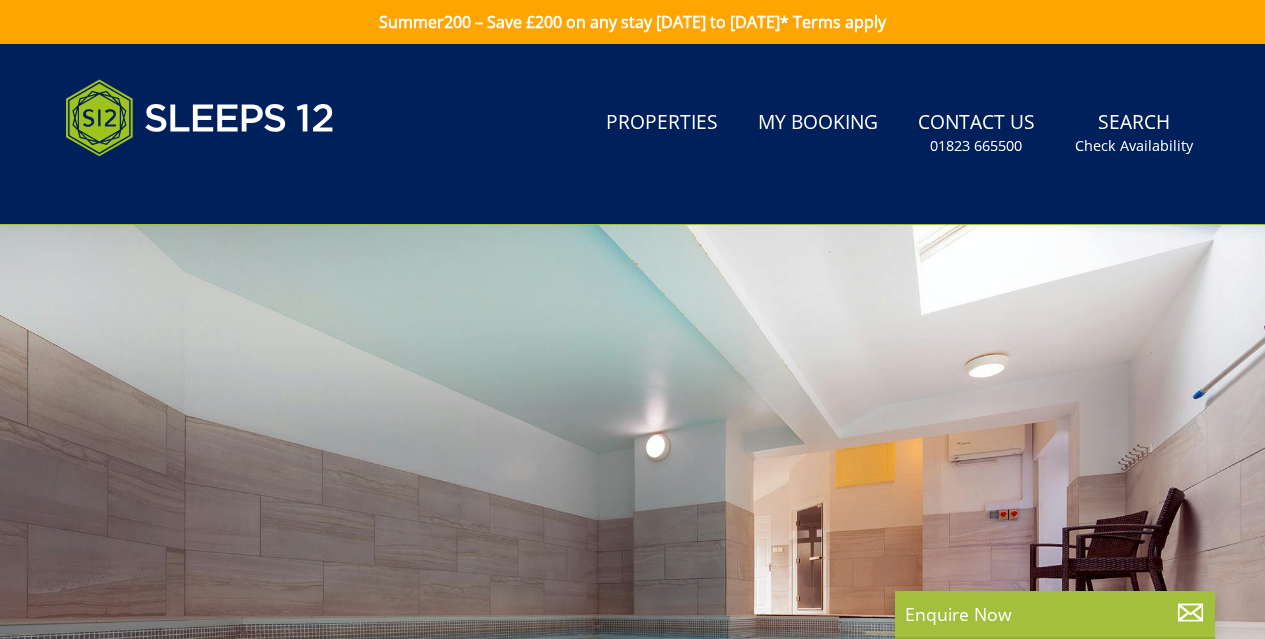scroll, scrollTop: 0, scrollLeft: 0, axis: both 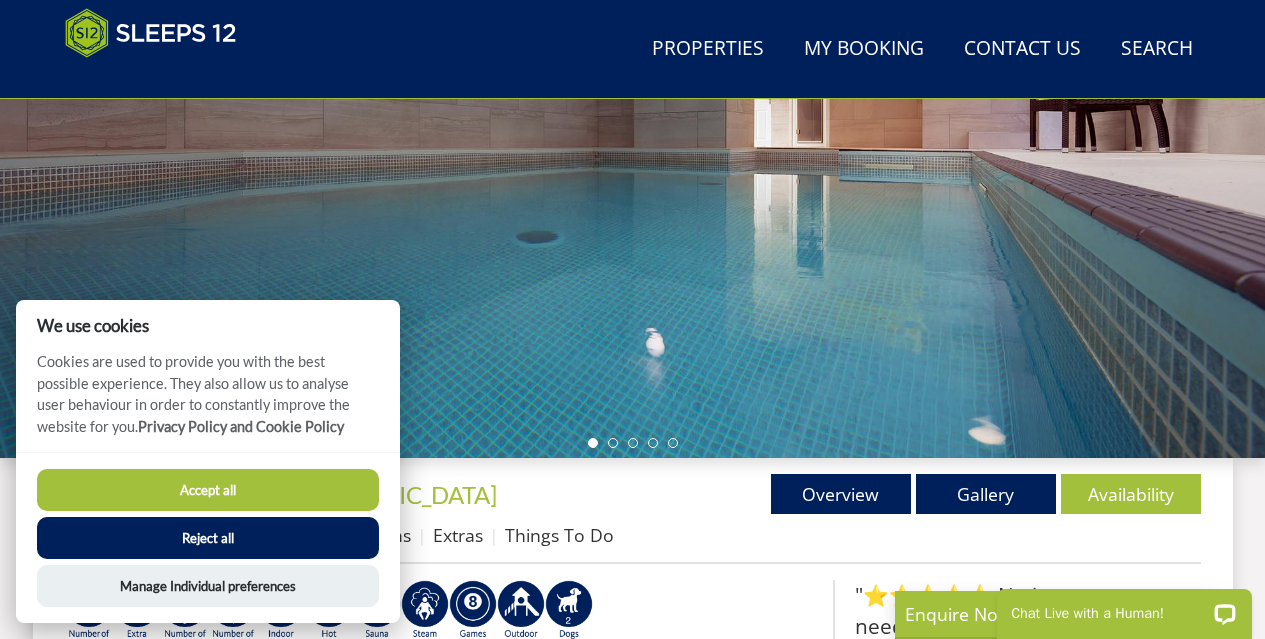 click on "Accept all Reject all Manage Individual preferences" at bounding box center (208, 537) 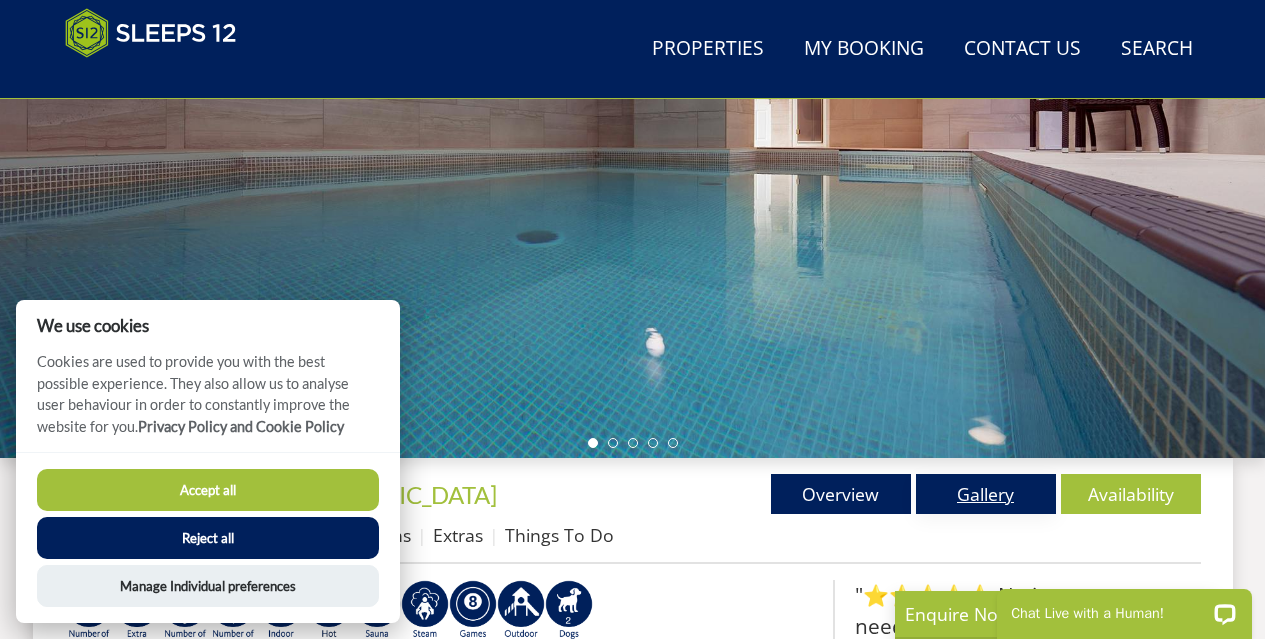 click on "Gallery" at bounding box center [986, 494] 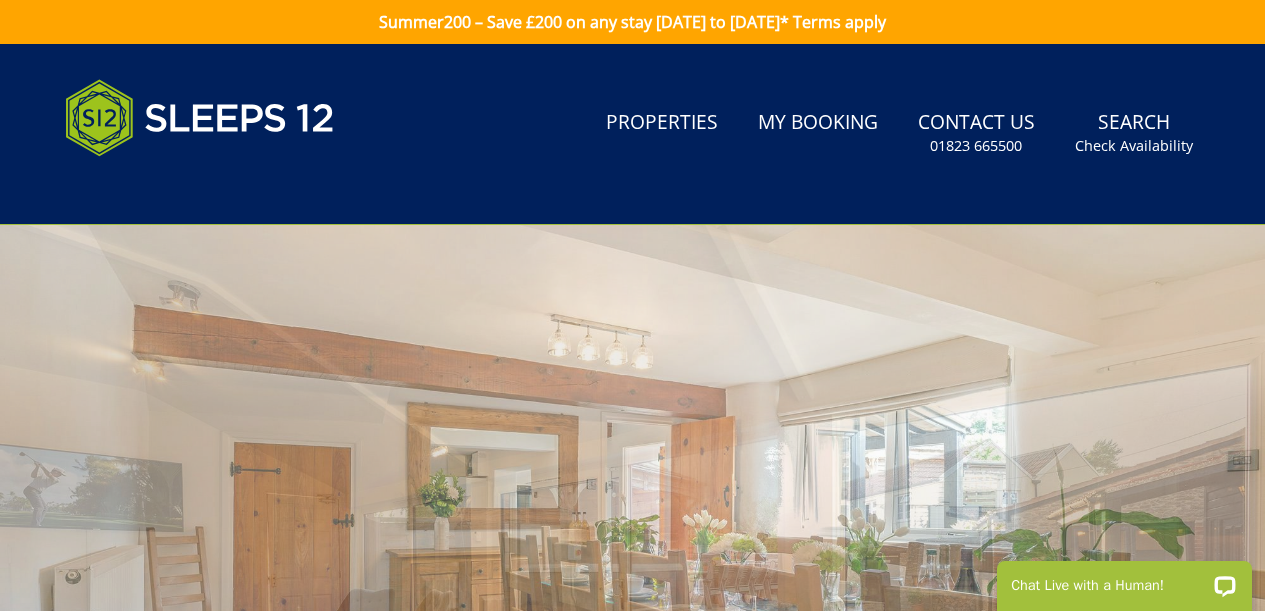 scroll, scrollTop: 0, scrollLeft: 0, axis: both 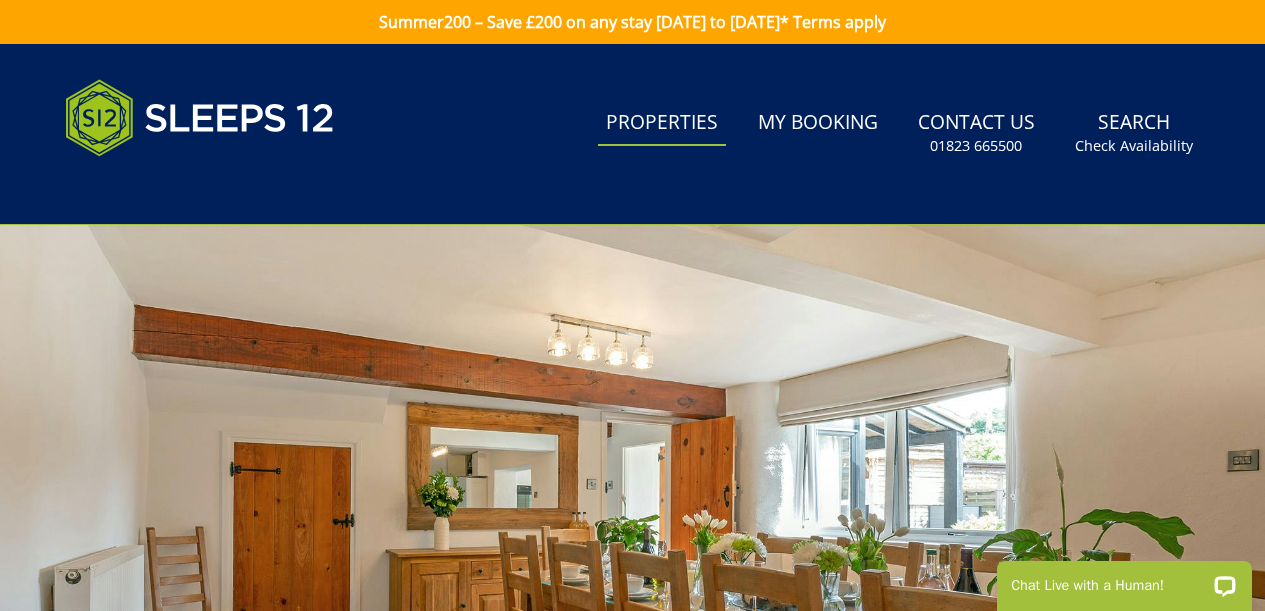 click on "Properties" at bounding box center (662, 123) 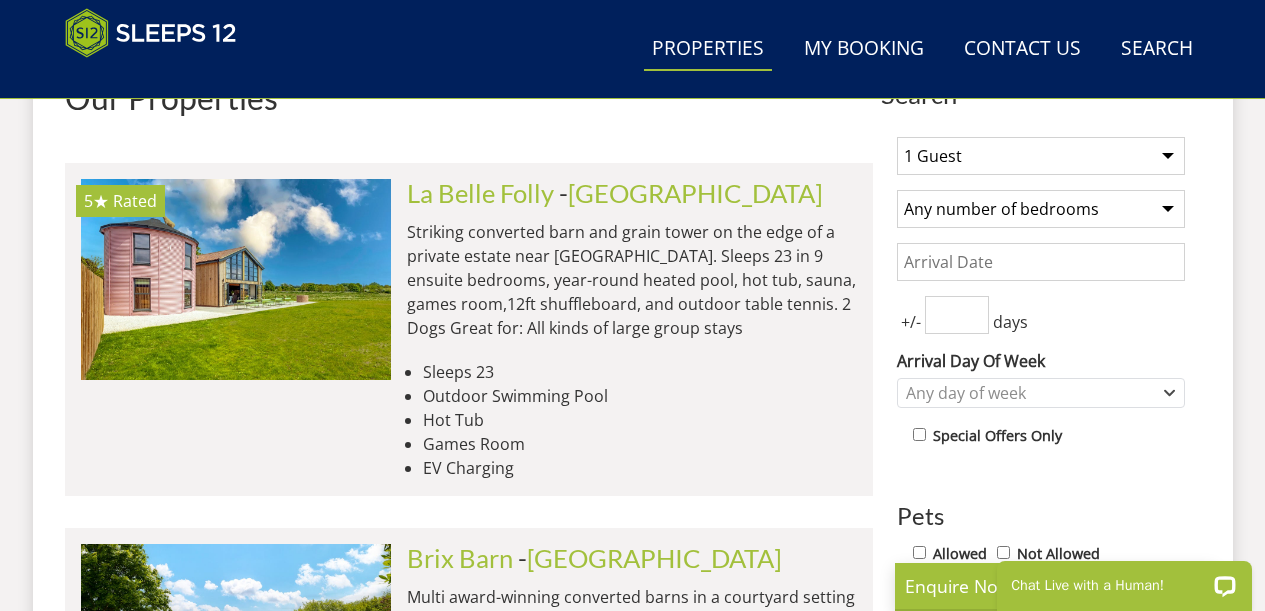 scroll, scrollTop: 771, scrollLeft: 0, axis: vertical 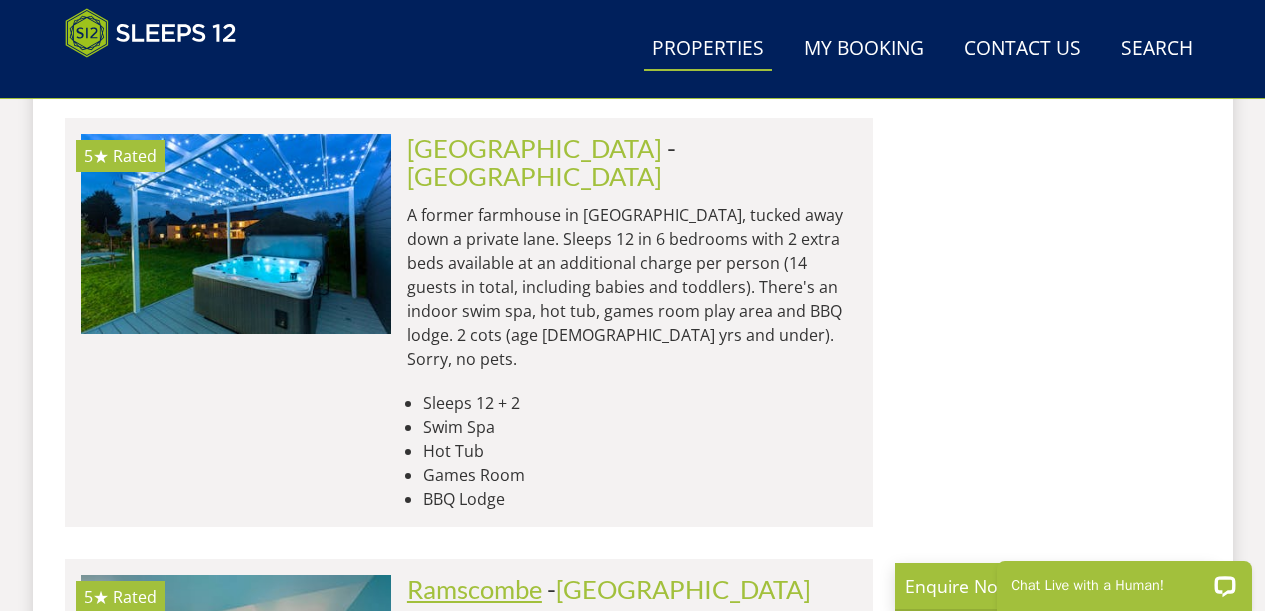 click on "Ramscombe" at bounding box center [474, 589] 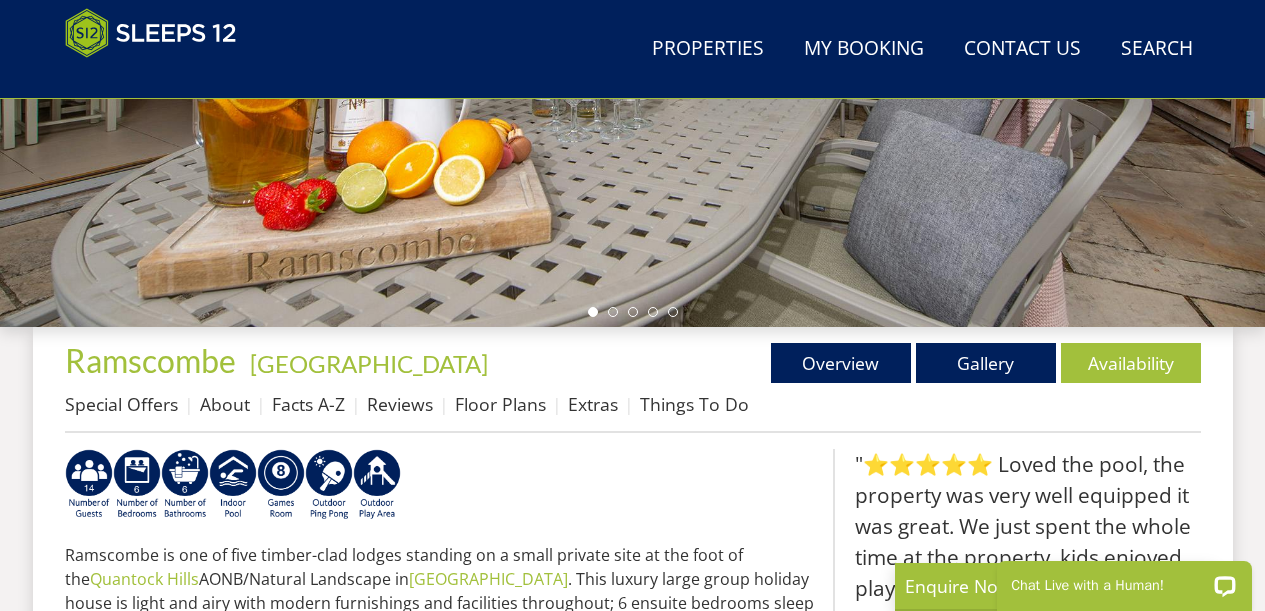 scroll, scrollTop: 0, scrollLeft: 0, axis: both 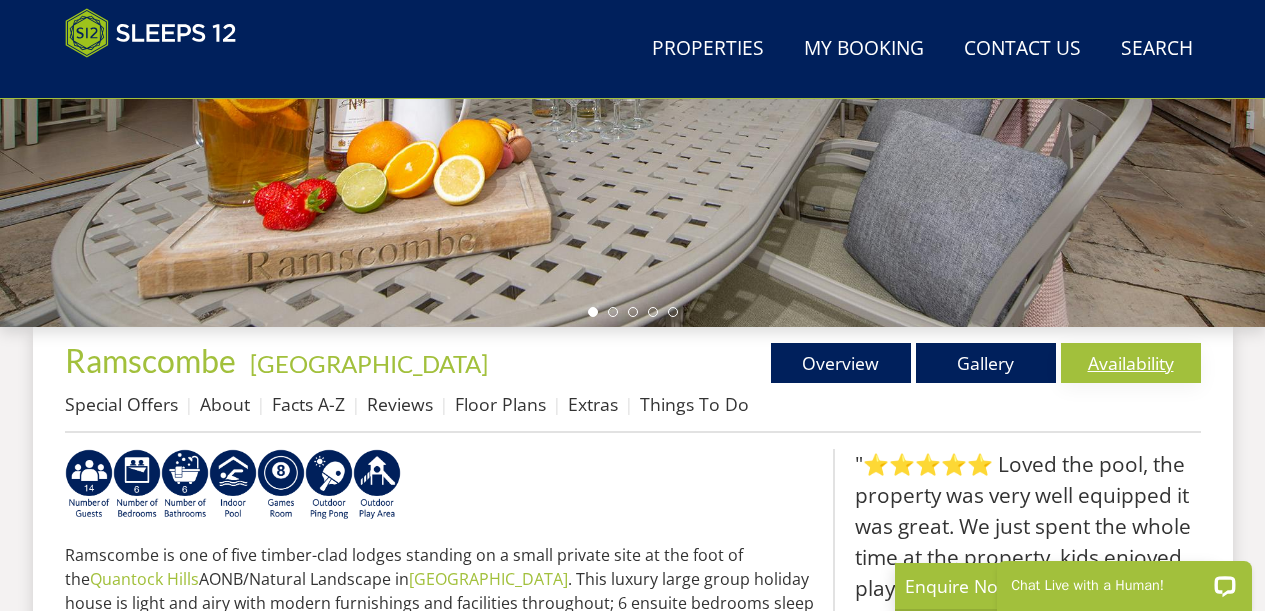 click on "Availability" at bounding box center (1131, 363) 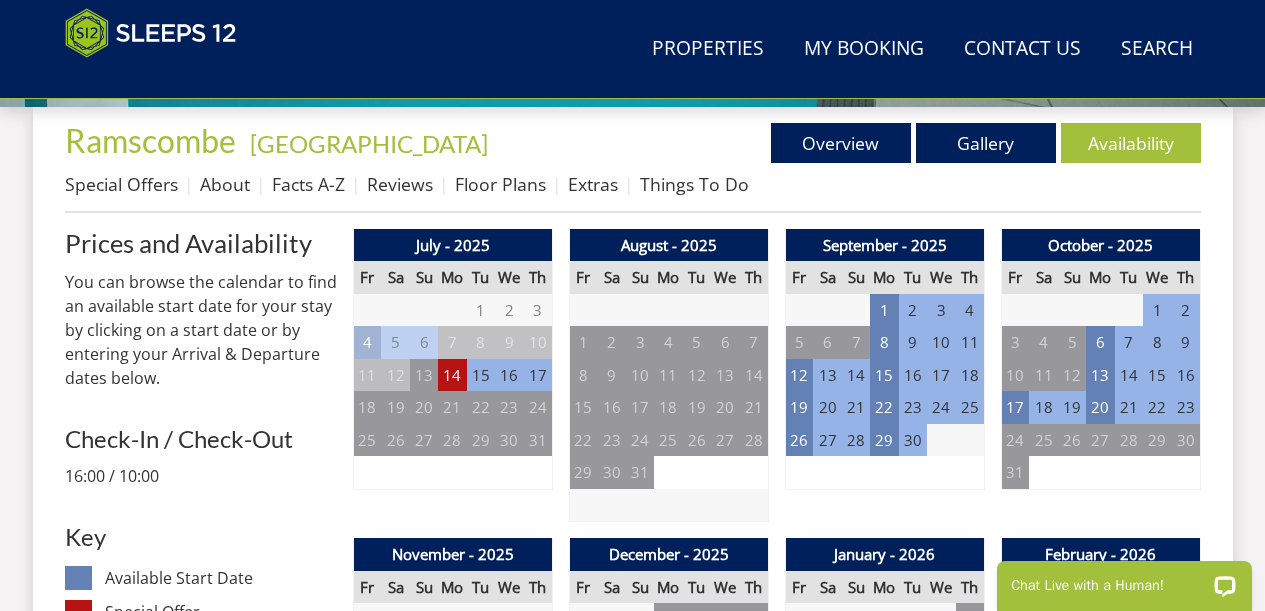 scroll, scrollTop: 755, scrollLeft: 0, axis: vertical 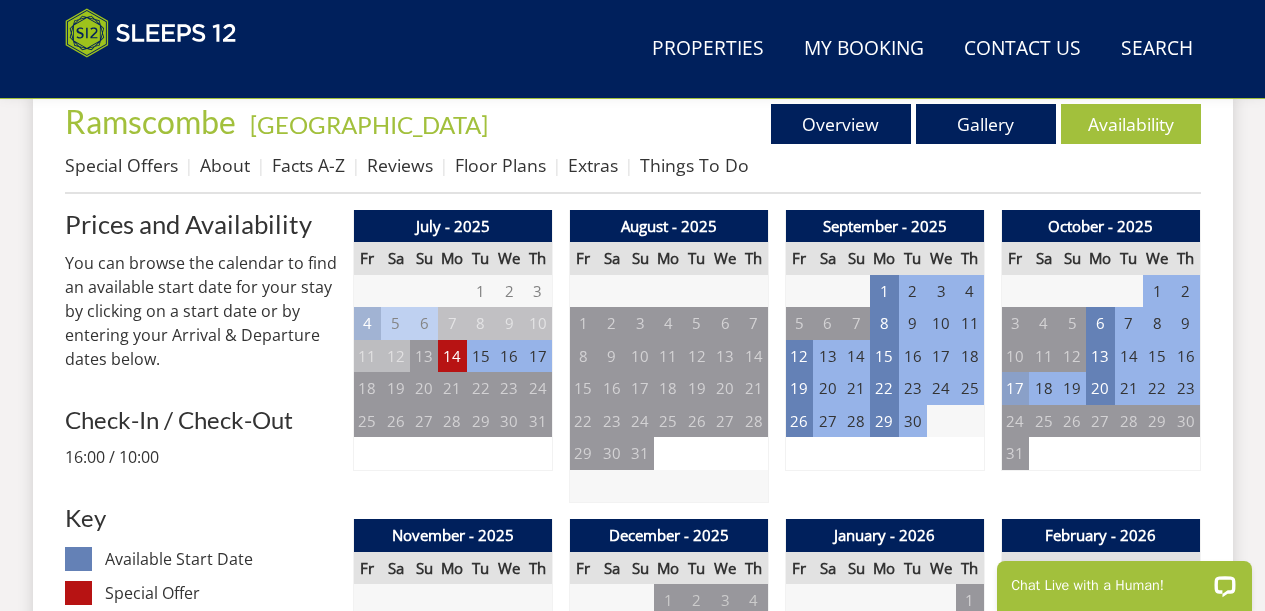 click on "17" at bounding box center (1015, 388) 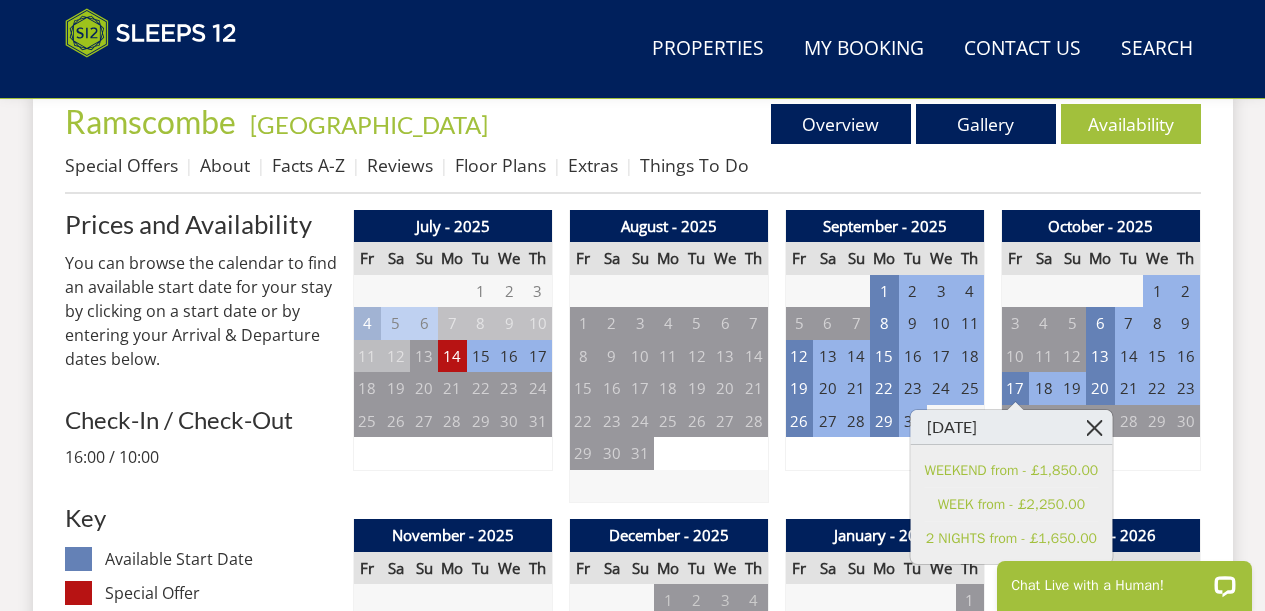 click at bounding box center [1094, 427] 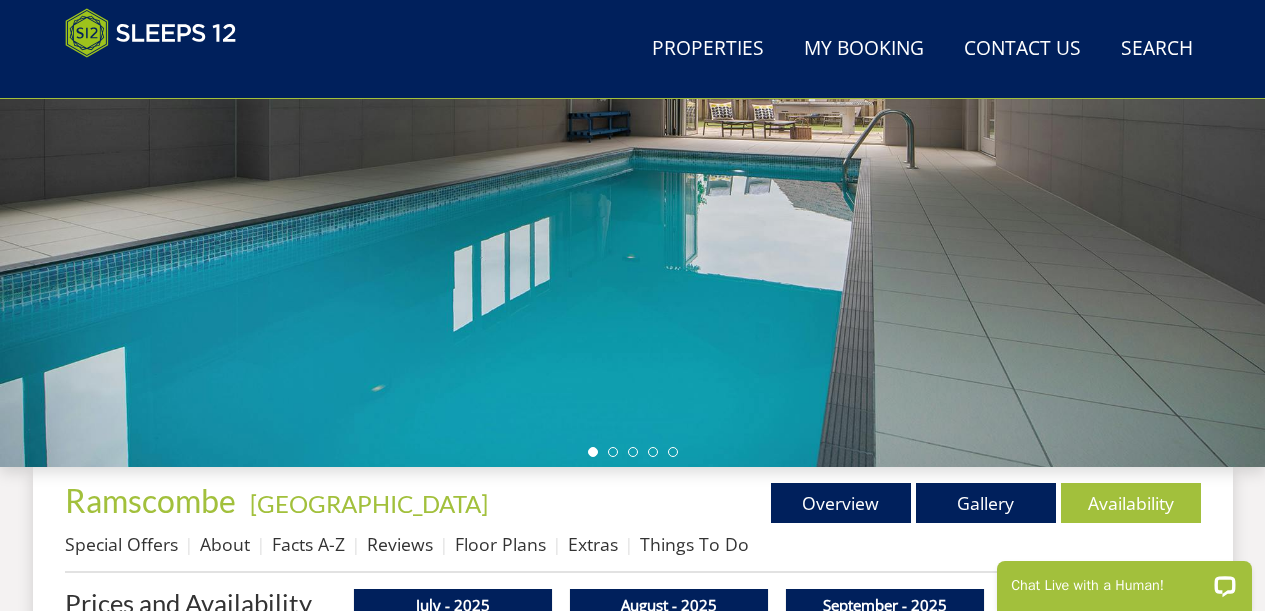 scroll, scrollTop: 546, scrollLeft: 0, axis: vertical 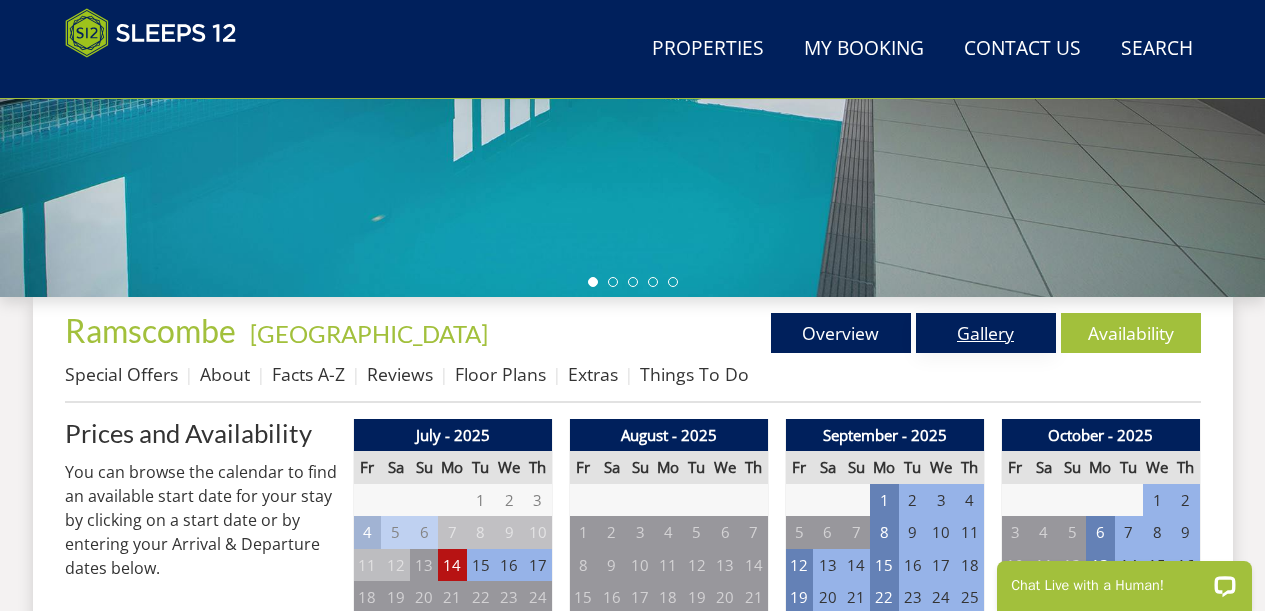 click on "Gallery" at bounding box center (986, 333) 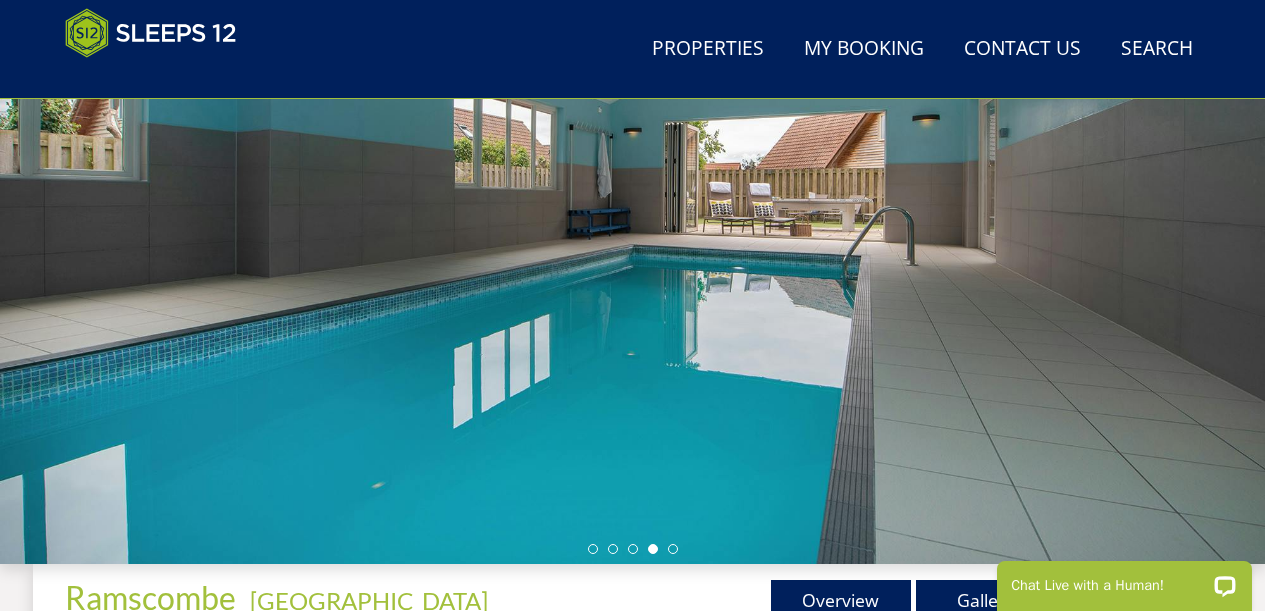 scroll, scrollTop: 281, scrollLeft: 0, axis: vertical 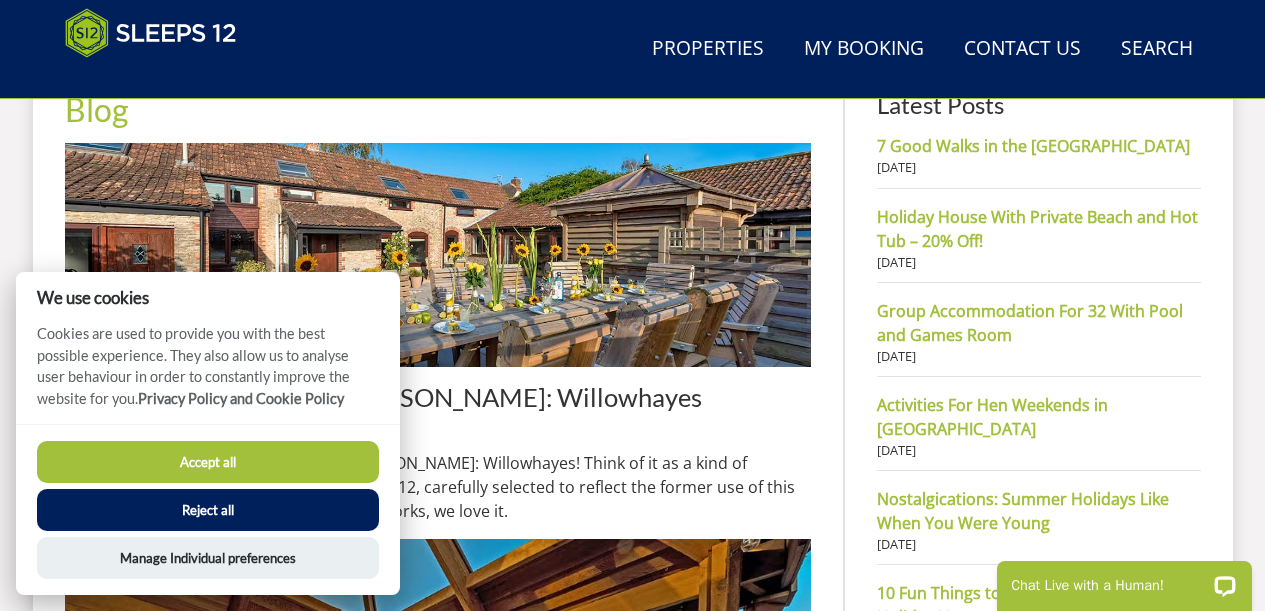 click on "Accept all" at bounding box center (208, 462) 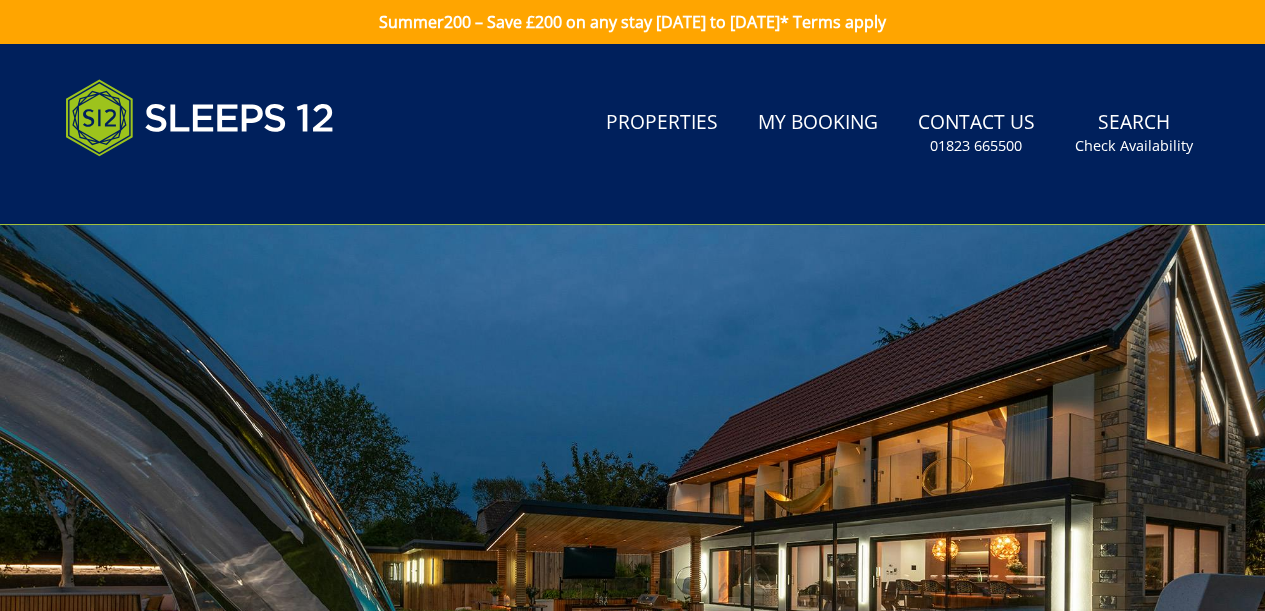 scroll, scrollTop: 0, scrollLeft: 0, axis: both 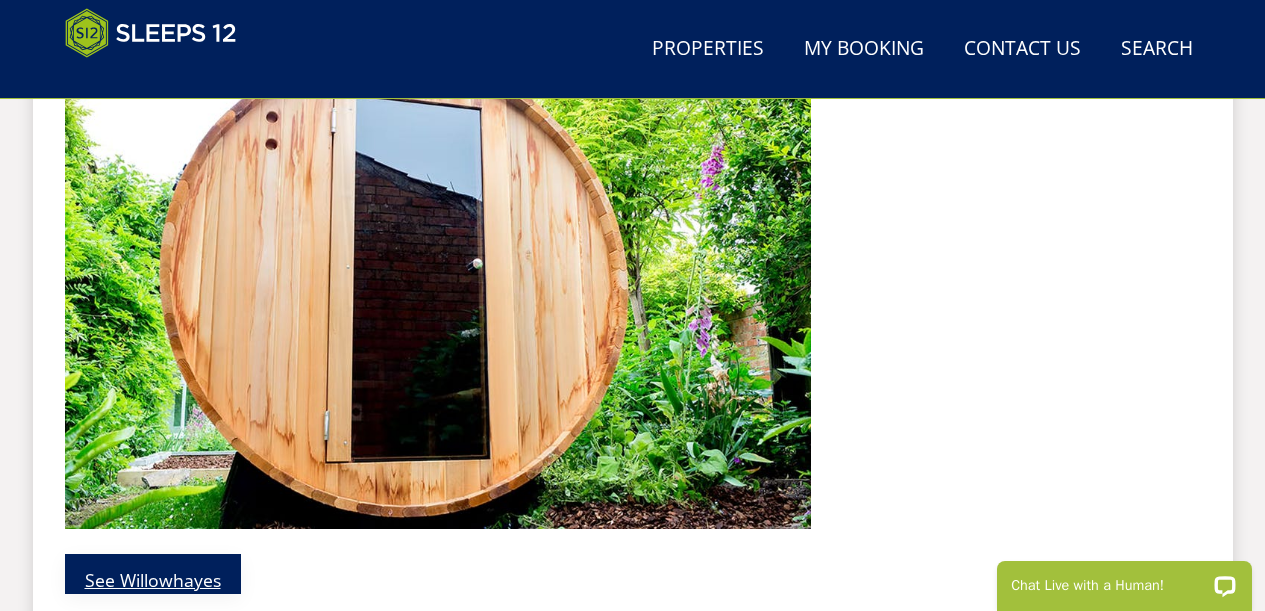 click on "See Willowhayes" at bounding box center [153, 574] 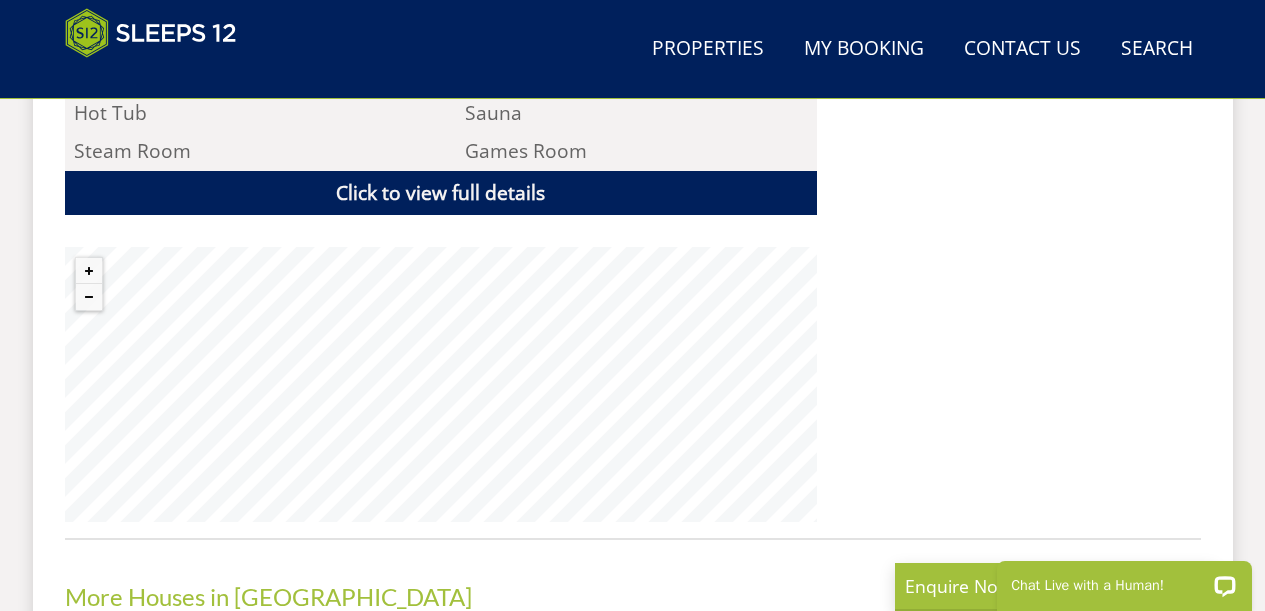 scroll, scrollTop: 1368, scrollLeft: 0, axis: vertical 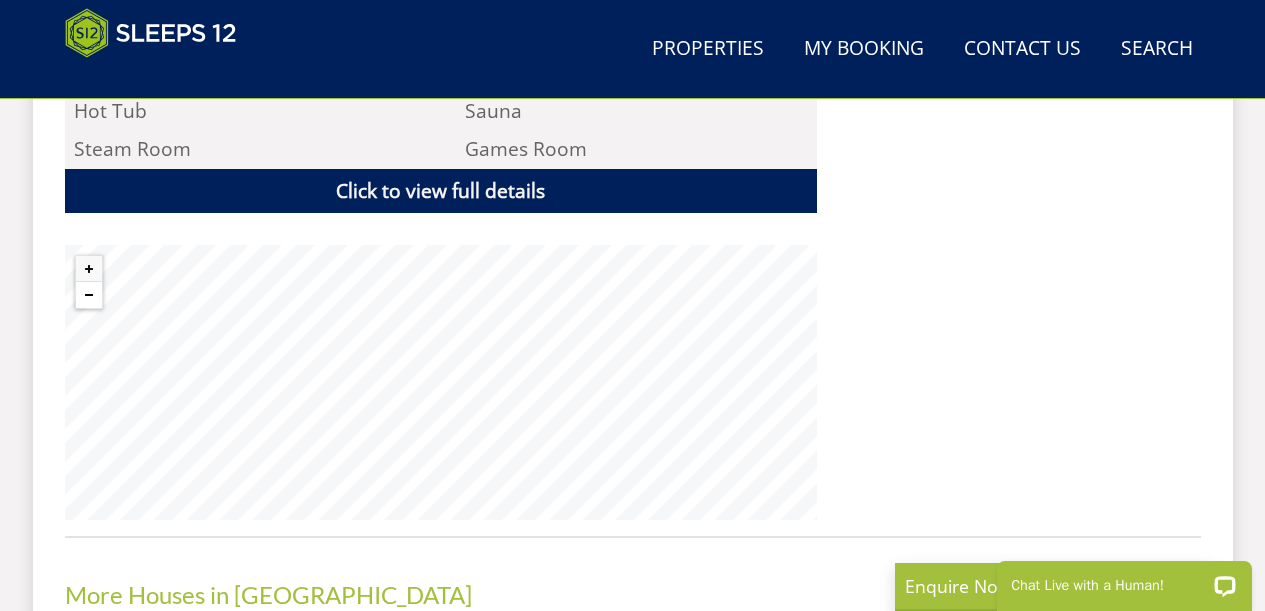 click at bounding box center [89, 295] 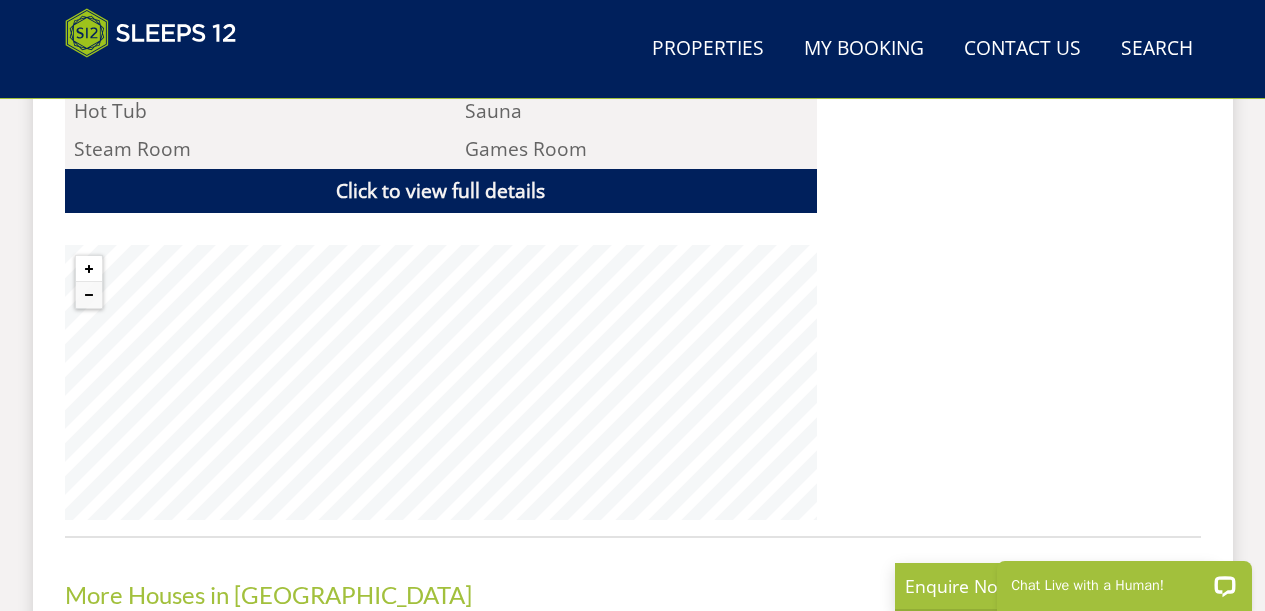 click at bounding box center (89, 269) 